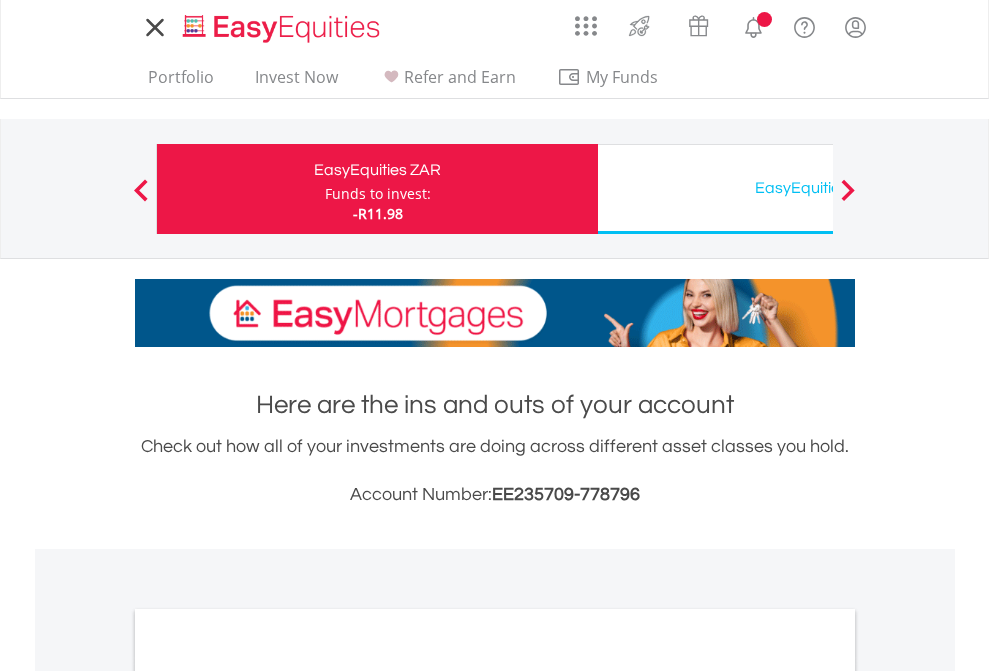 scroll, scrollTop: 0, scrollLeft: 0, axis: both 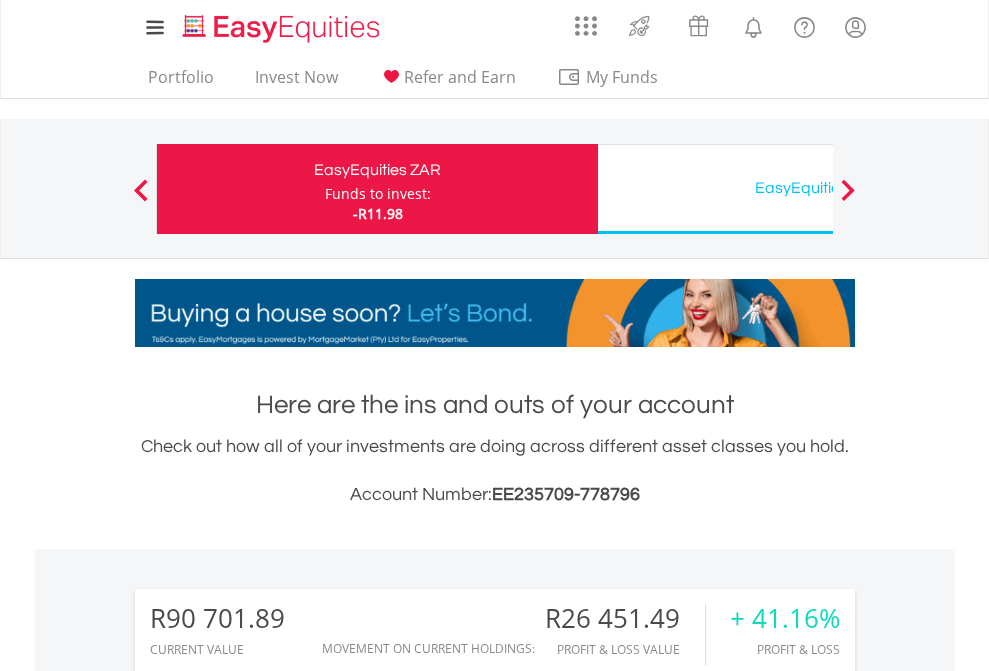 click on "Funds to invest:" at bounding box center [378, 194] 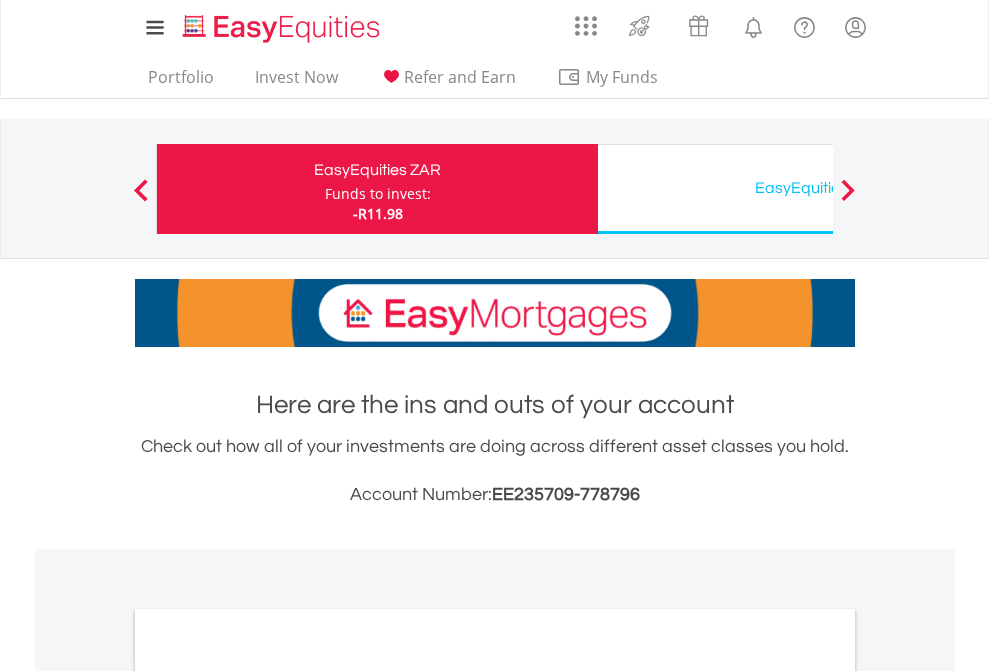 scroll, scrollTop: 671, scrollLeft: 0, axis: vertical 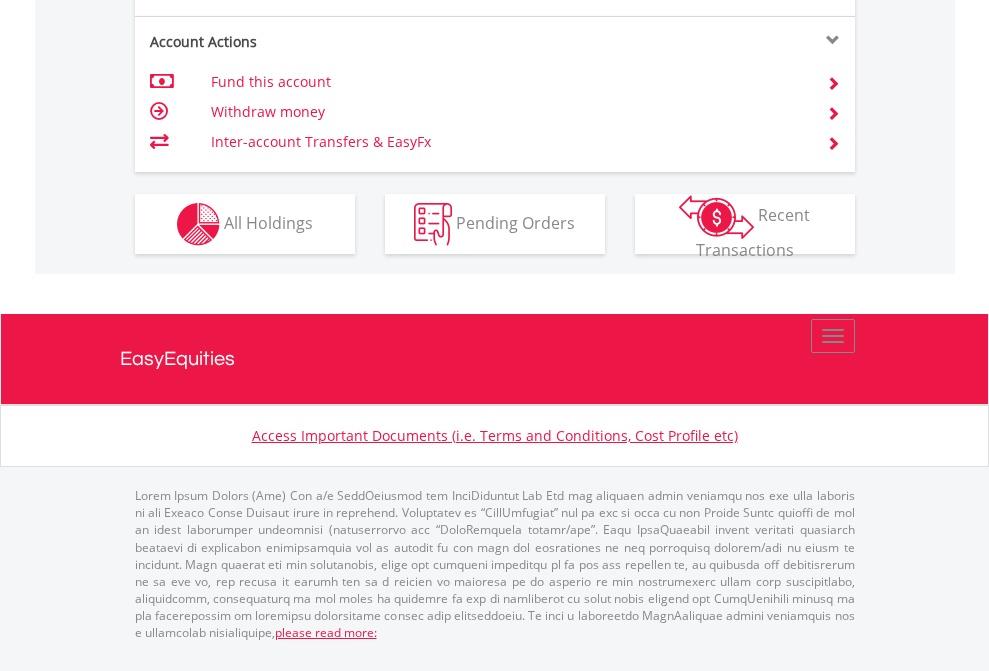 click on "Investment types" at bounding box center (706, -337) 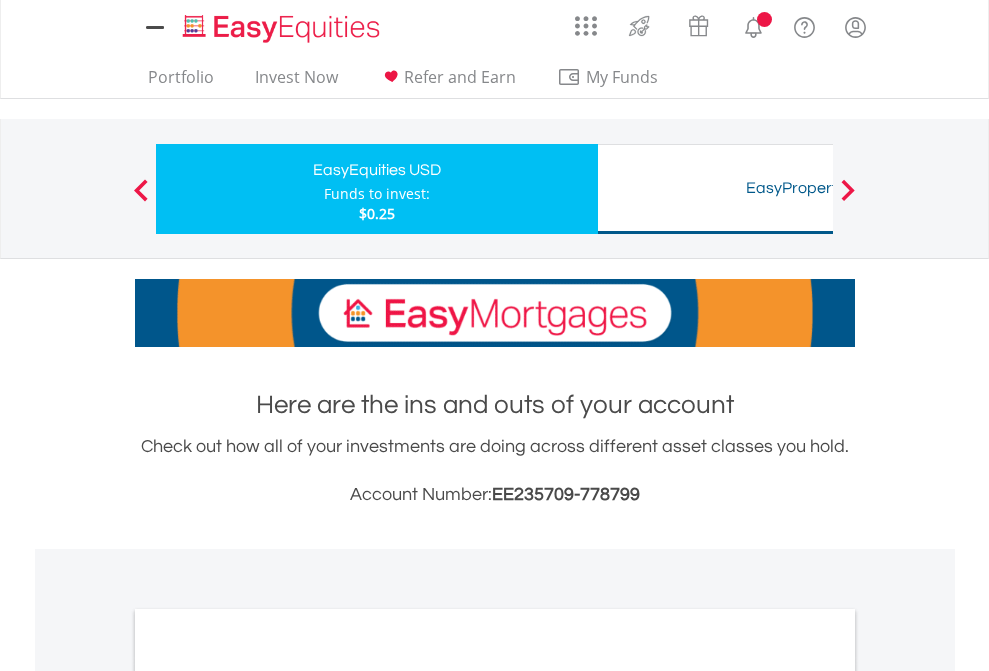scroll, scrollTop: 0, scrollLeft: 0, axis: both 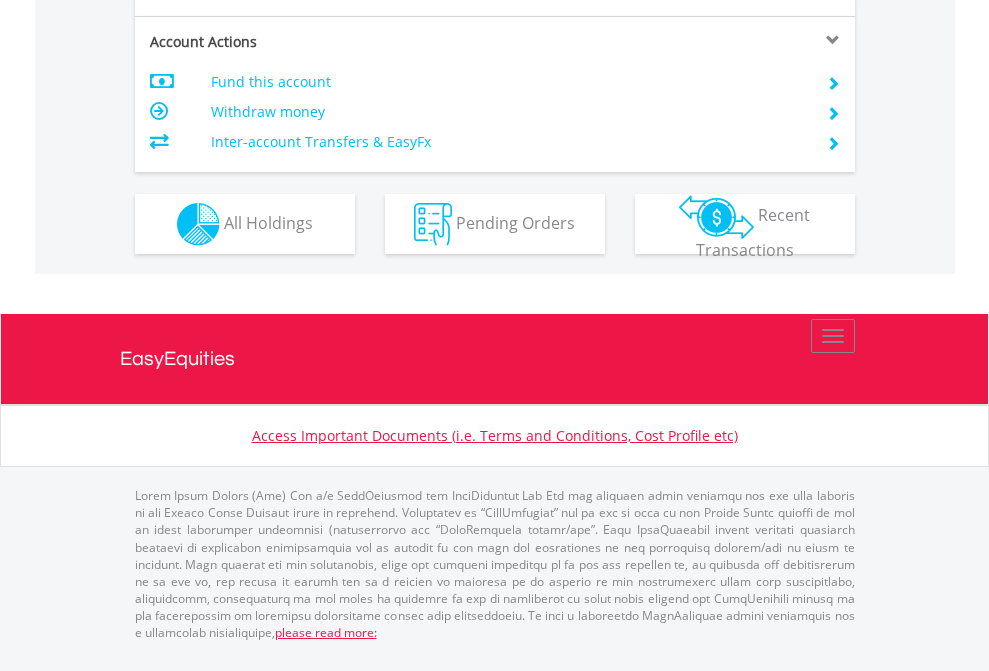 click on "Investment types" at bounding box center [706, -337] 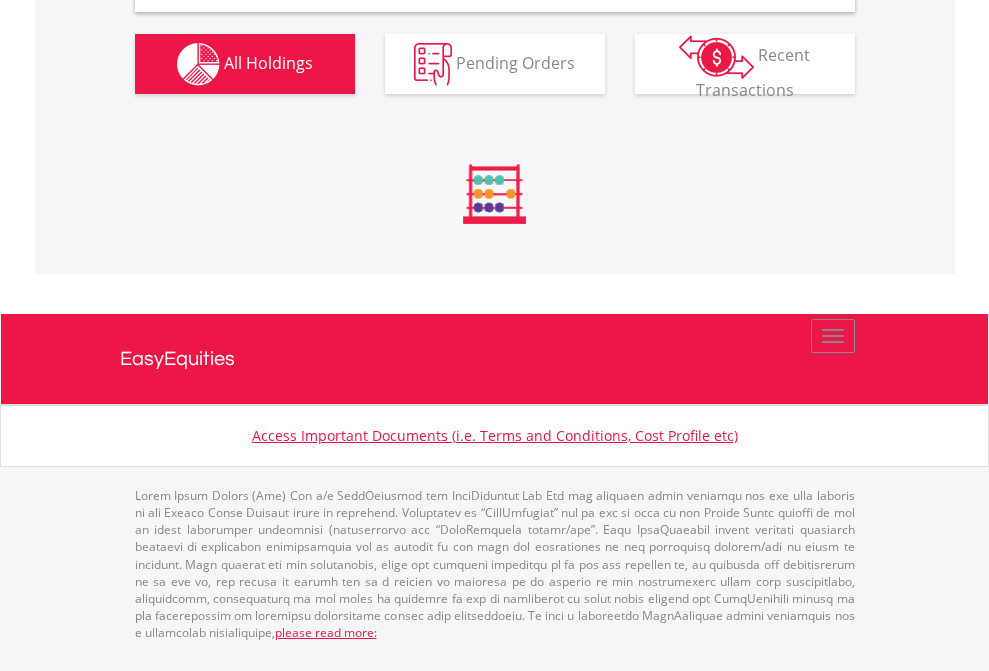 scroll, scrollTop: 1933, scrollLeft: 0, axis: vertical 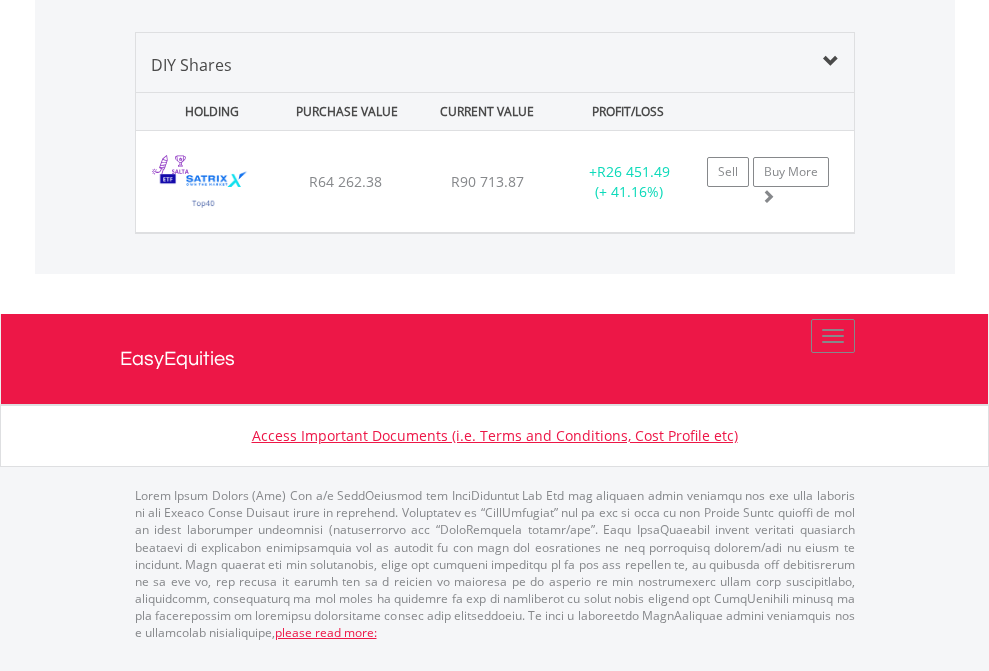 click on "EasyEquities USD" at bounding box center (818, -968) 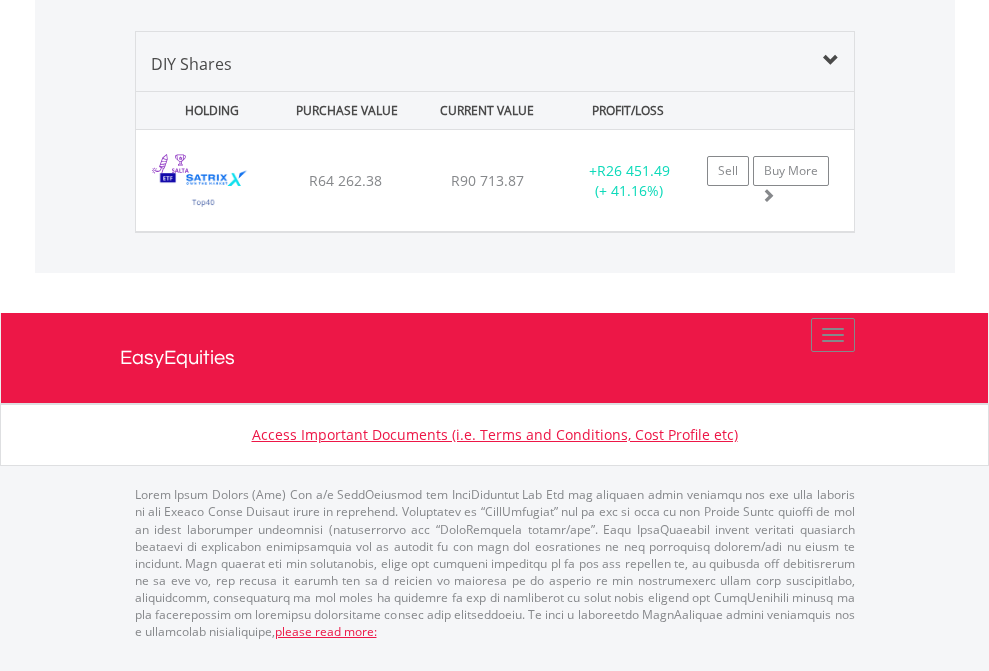 scroll, scrollTop: 144, scrollLeft: 0, axis: vertical 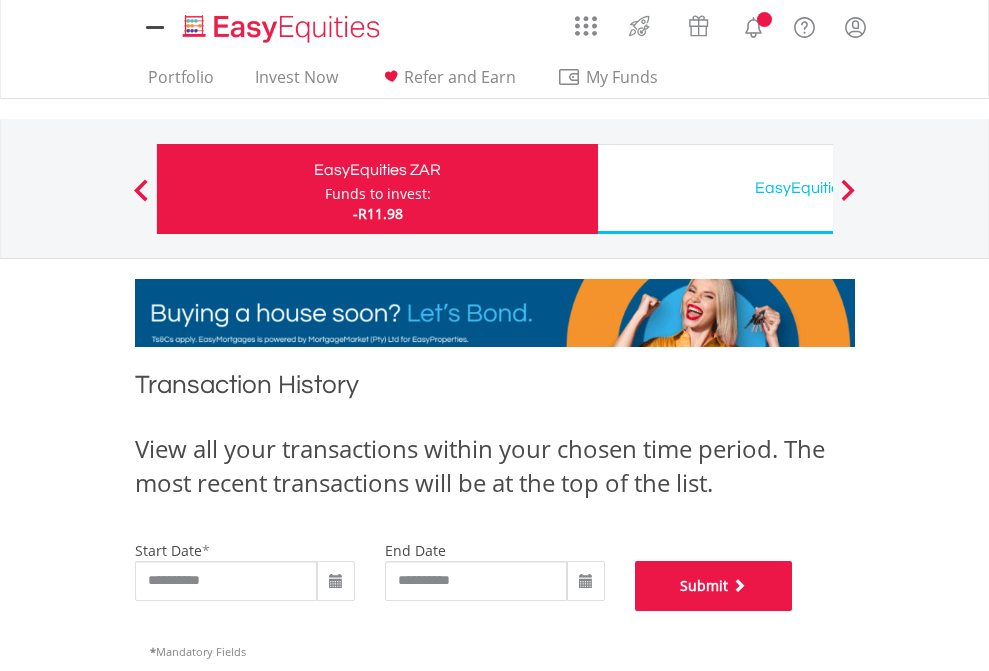 click on "Submit" at bounding box center (714, 586) 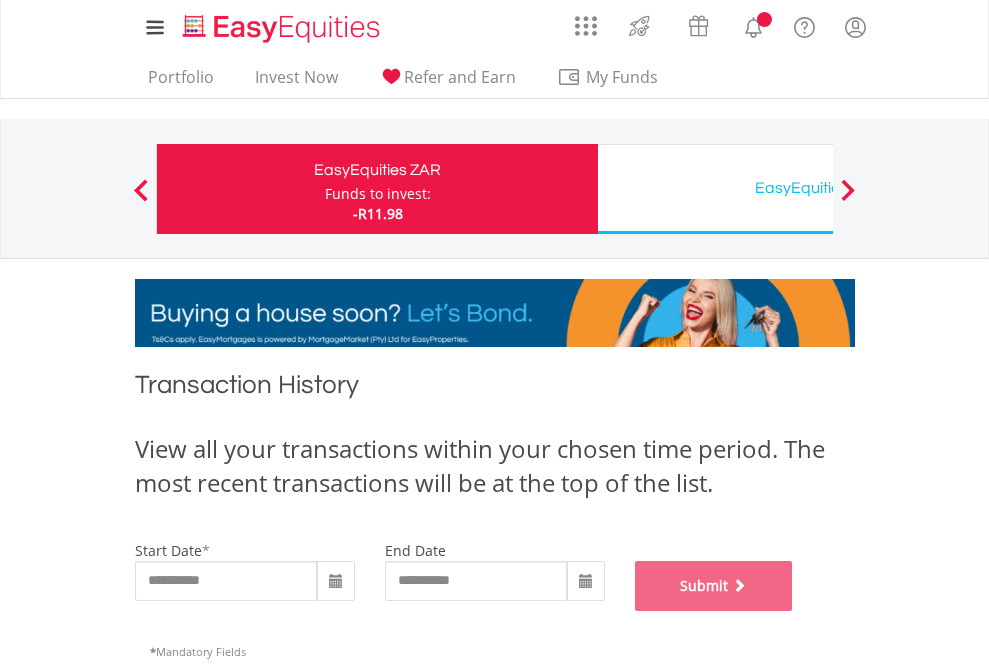 scroll, scrollTop: 811, scrollLeft: 0, axis: vertical 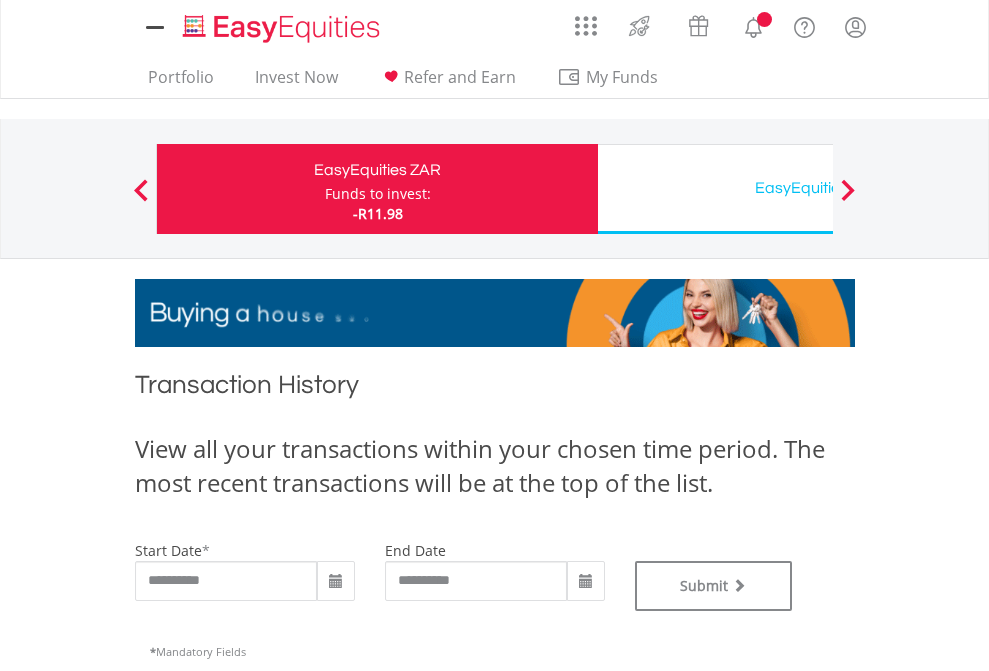 click on "EasyEquities USD" at bounding box center (818, 188) 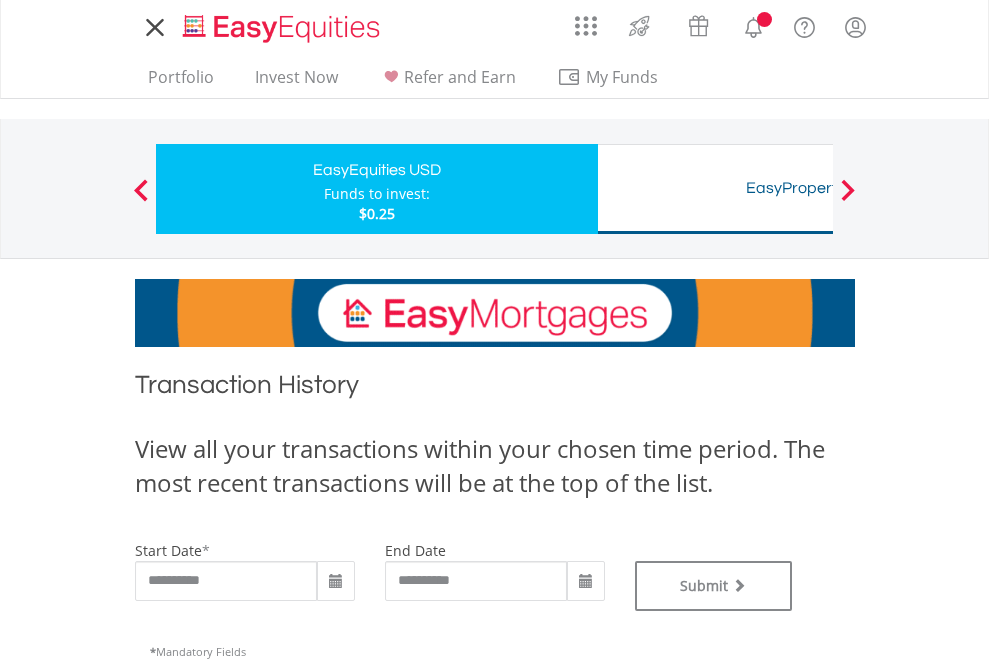 scroll, scrollTop: 0, scrollLeft: 0, axis: both 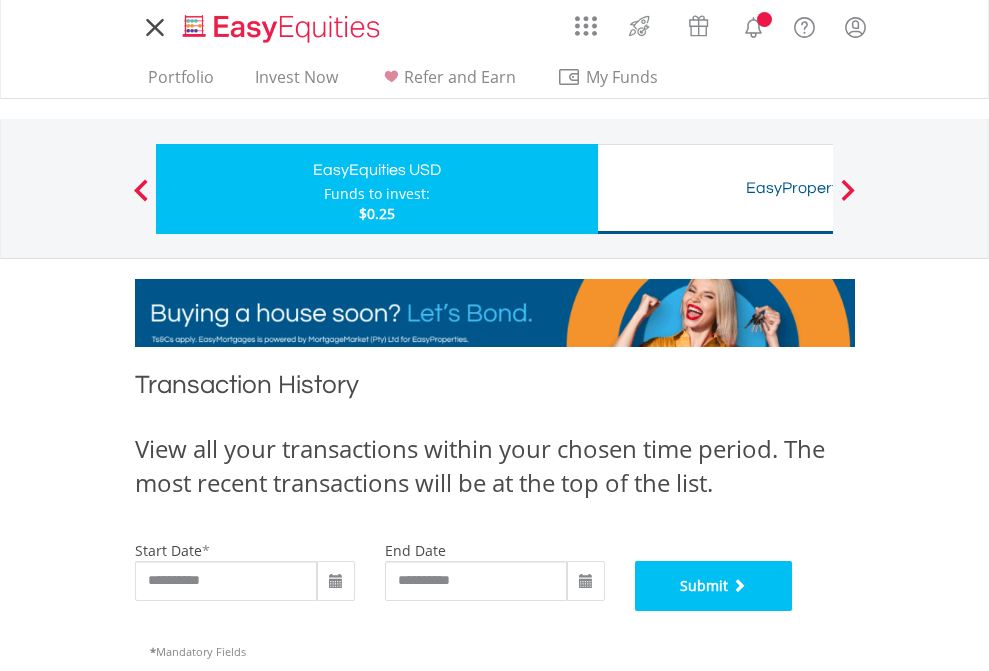 click on "Submit" at bounding box center [714, 586] 